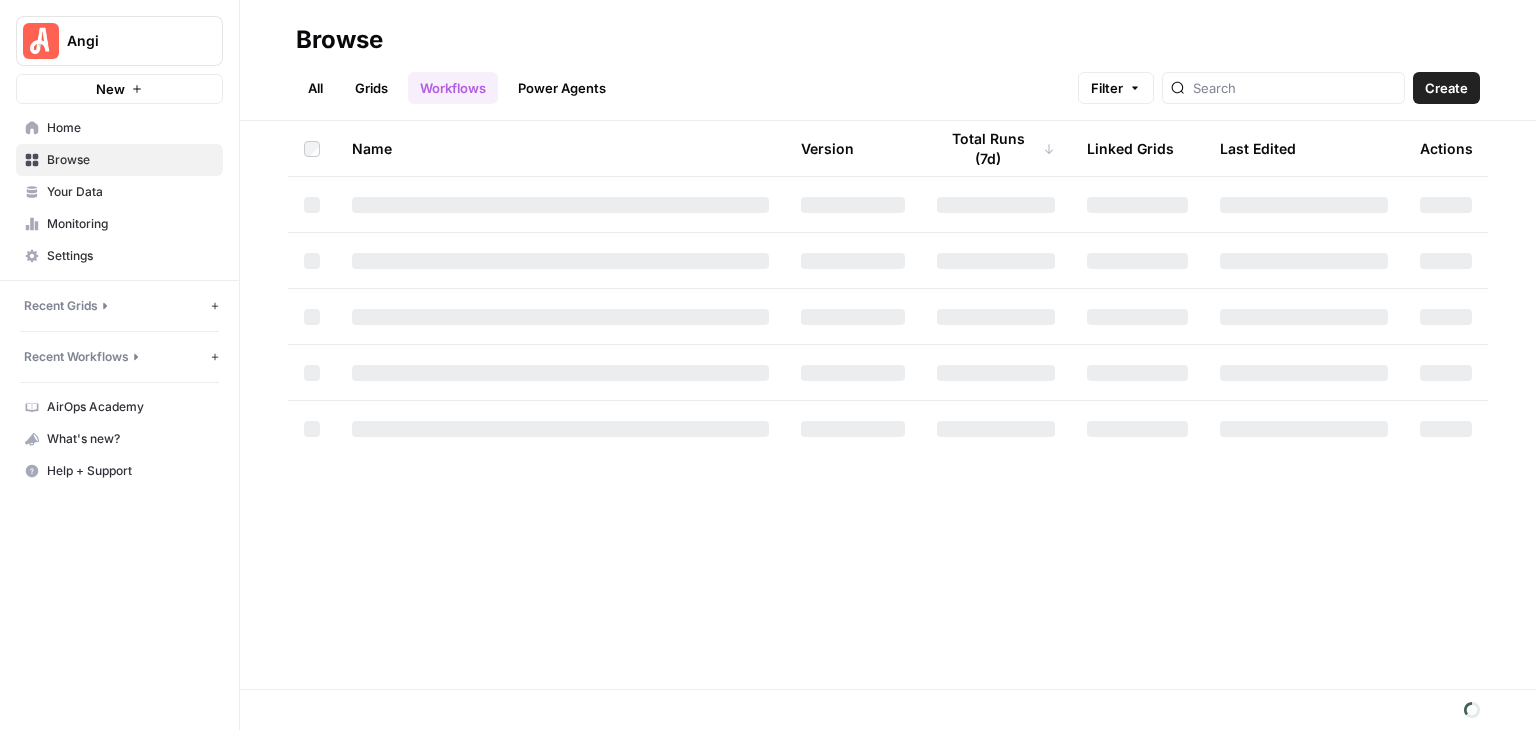 scroll, scrollTop: 0, scrollLeft: 0, axis: both 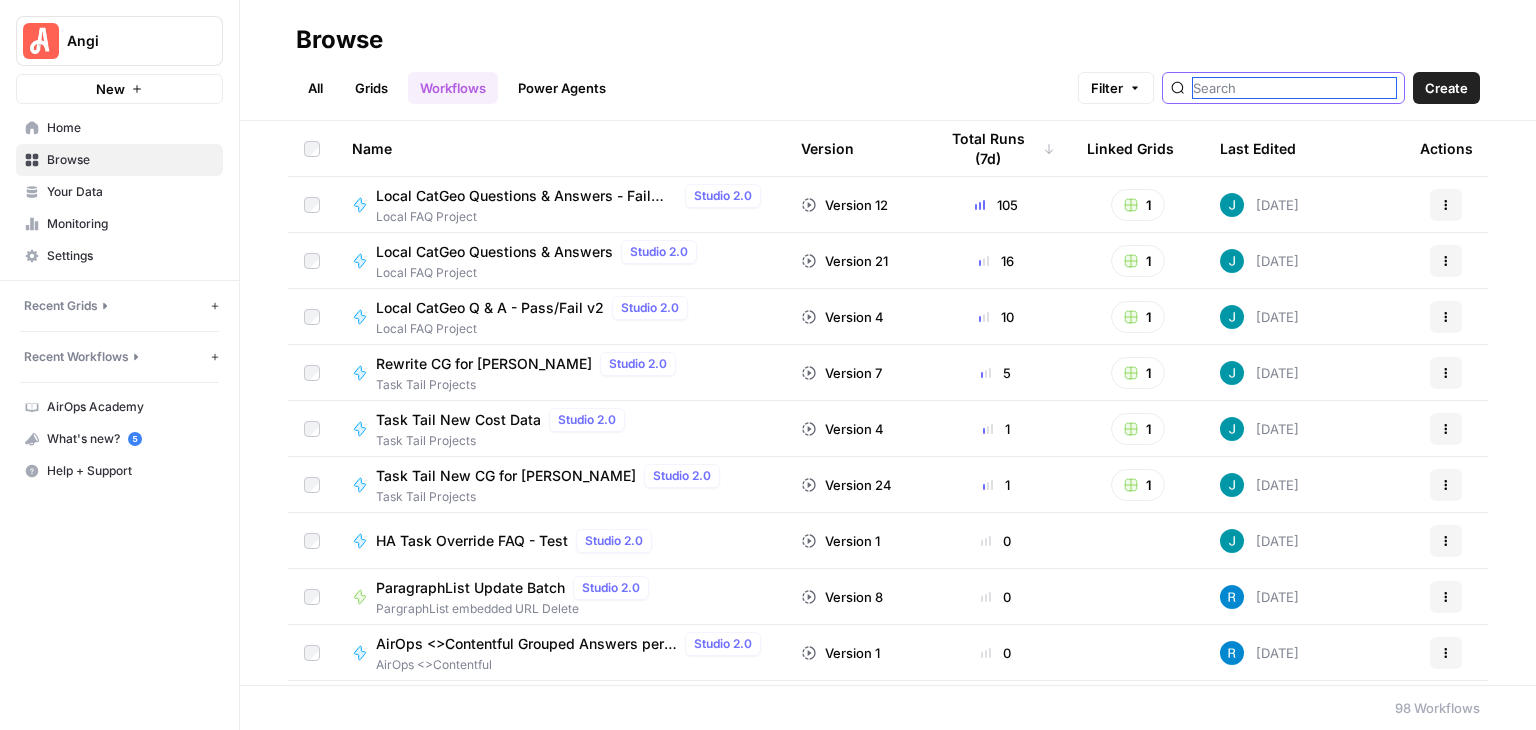 click at bounding box center [1294, 88] 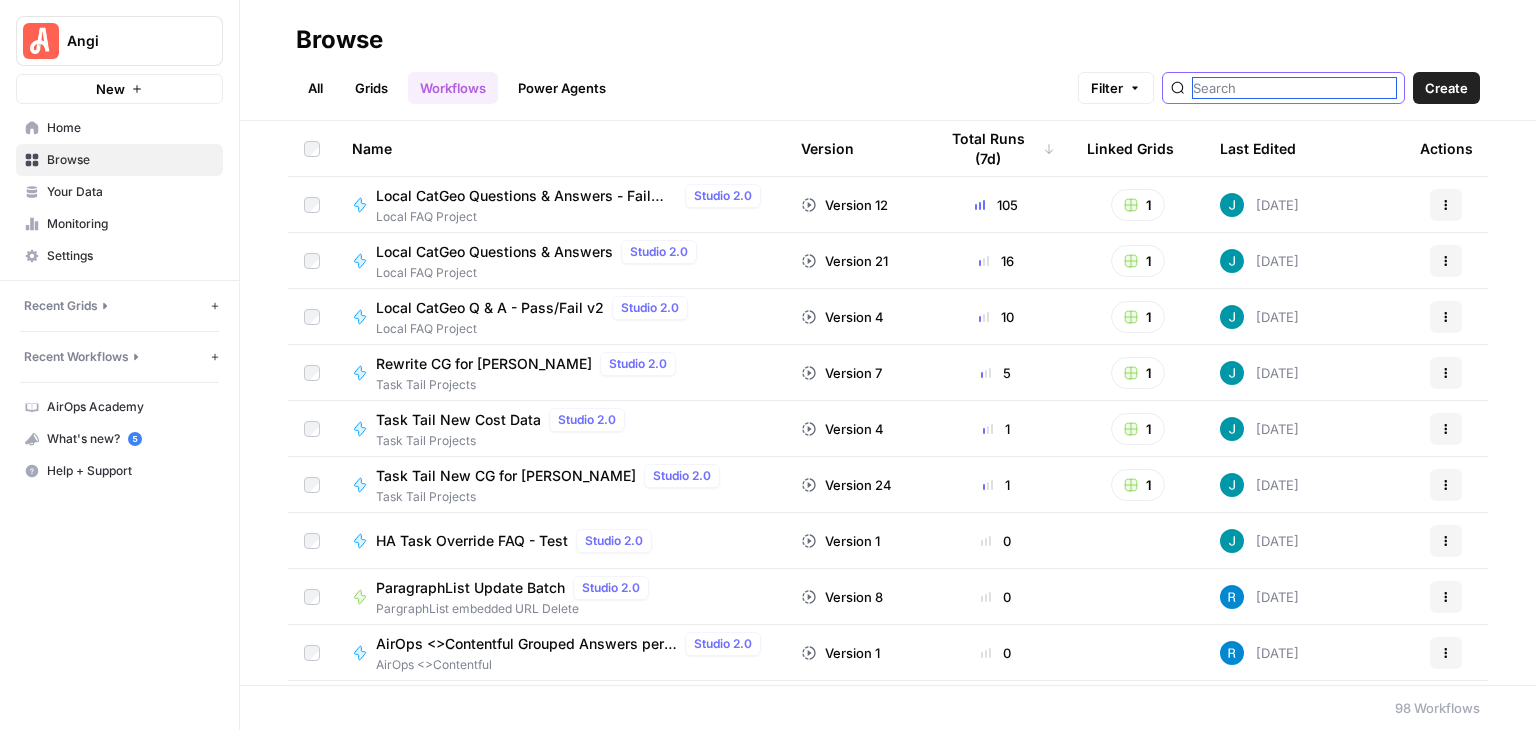 click at bounding box center (1294, 88) 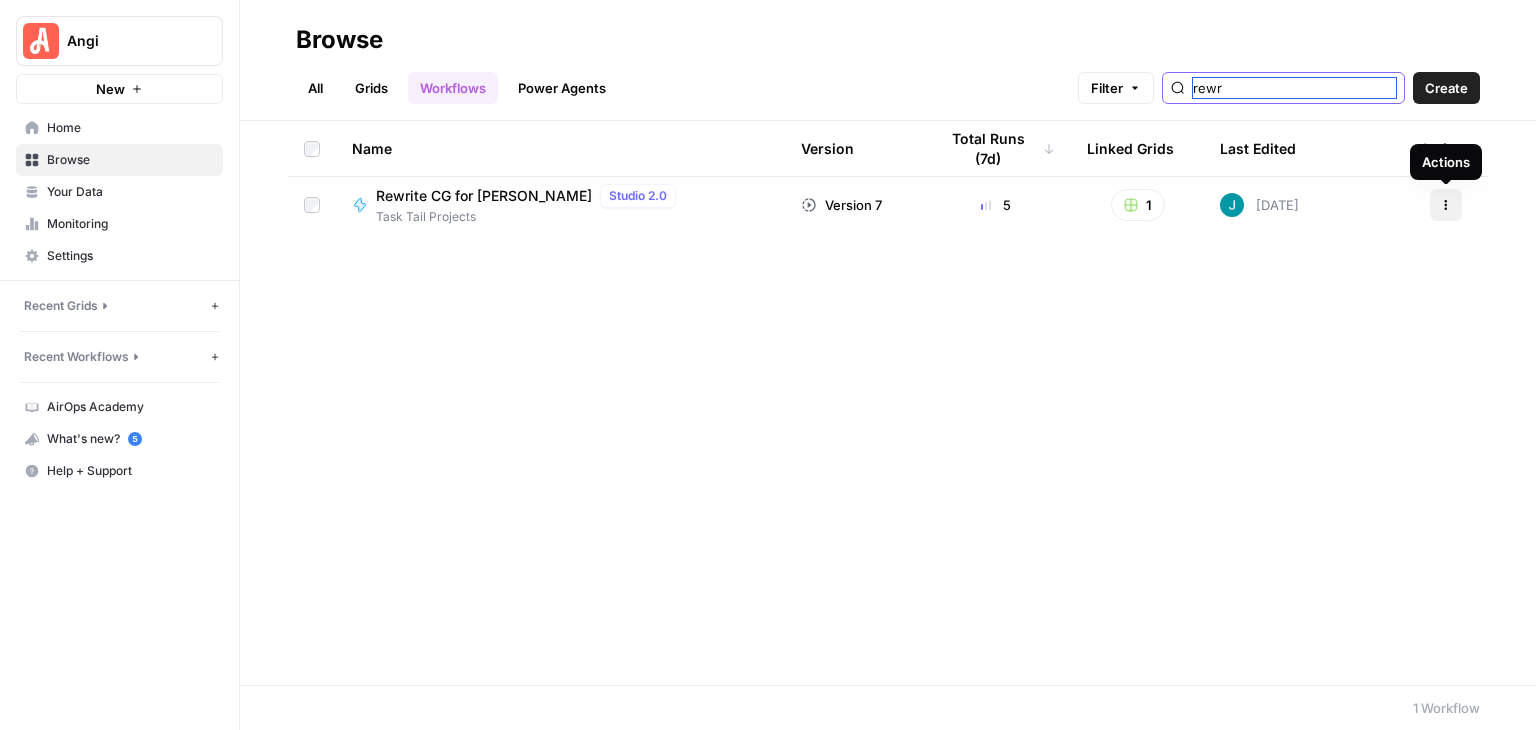 type on "rewr" 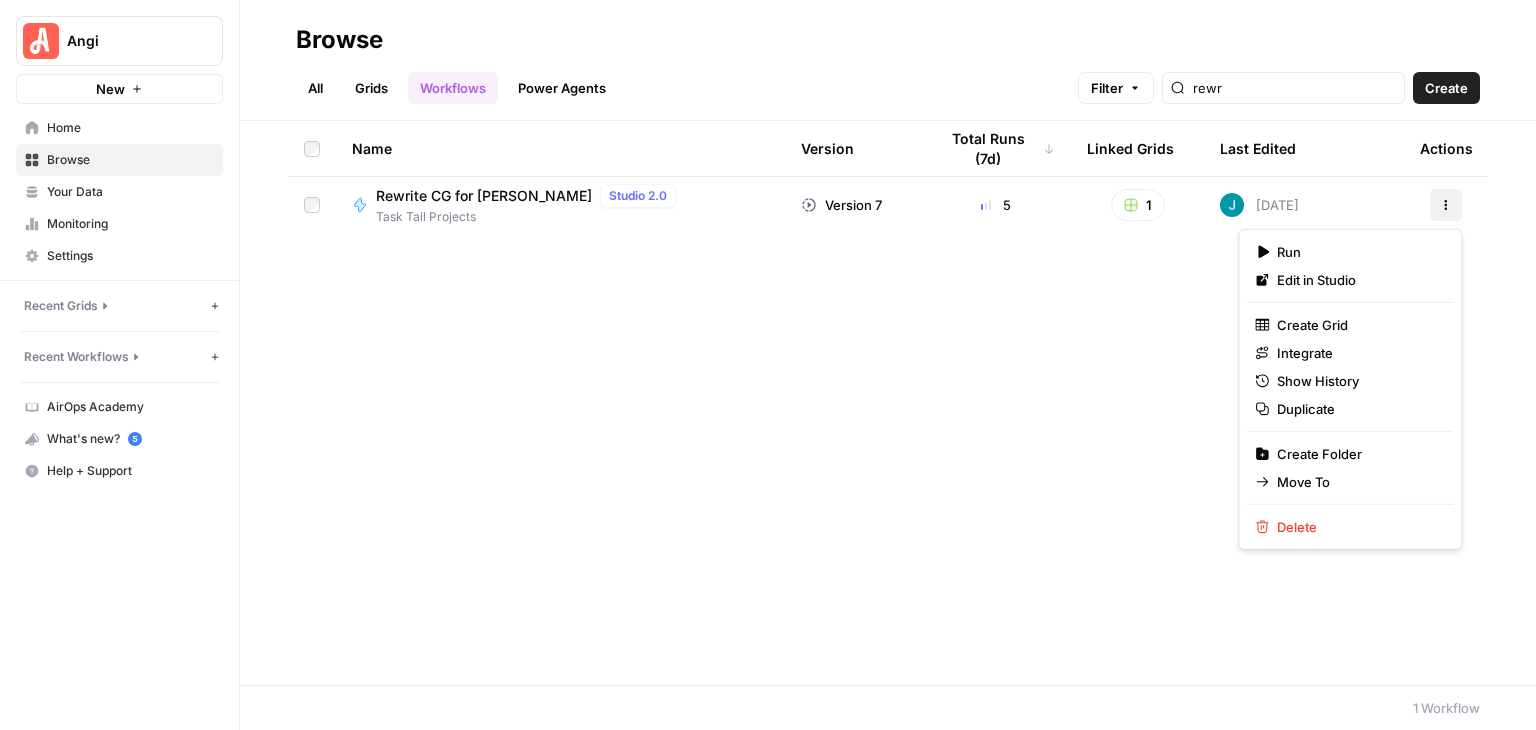 click 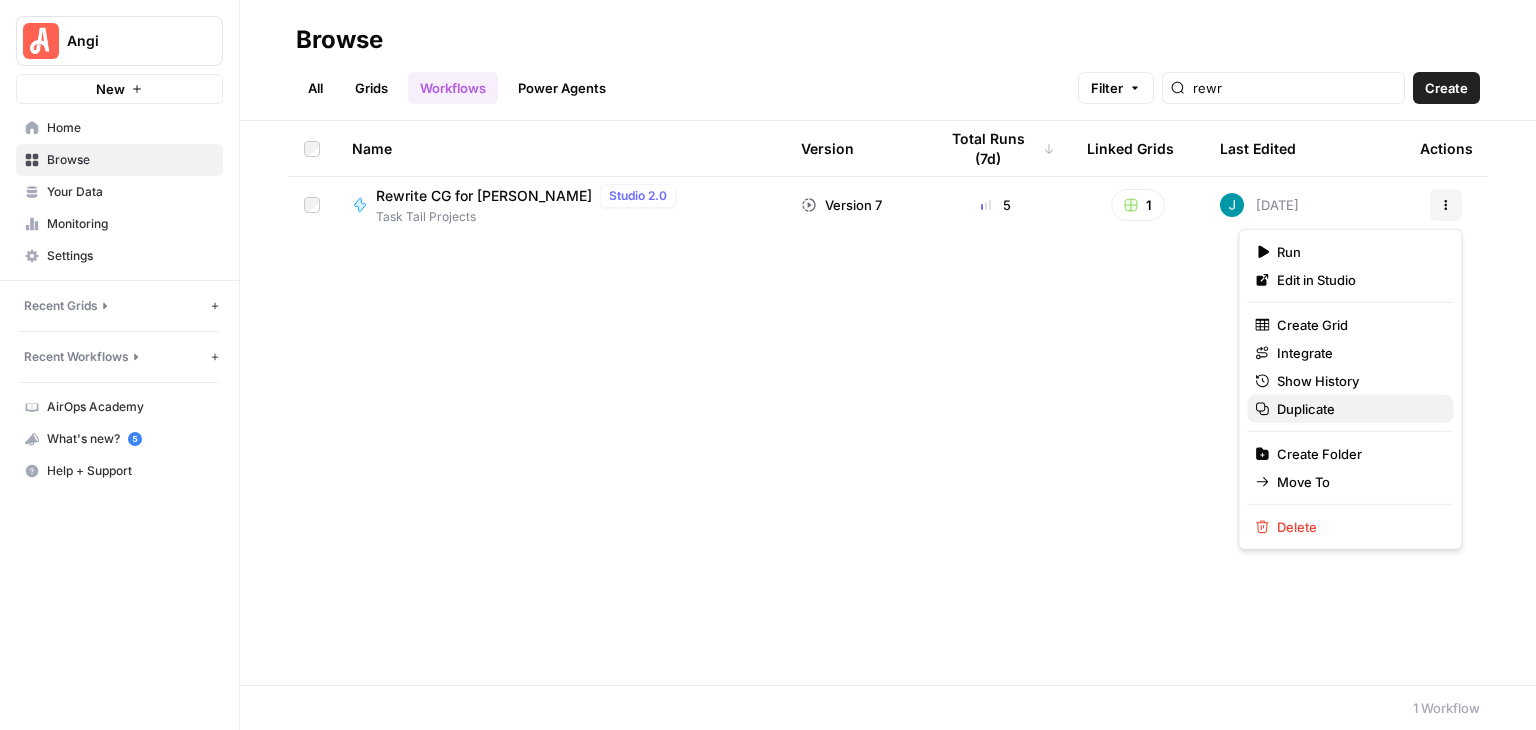 click on "Duplicate" at bounding box center (1350, 409) 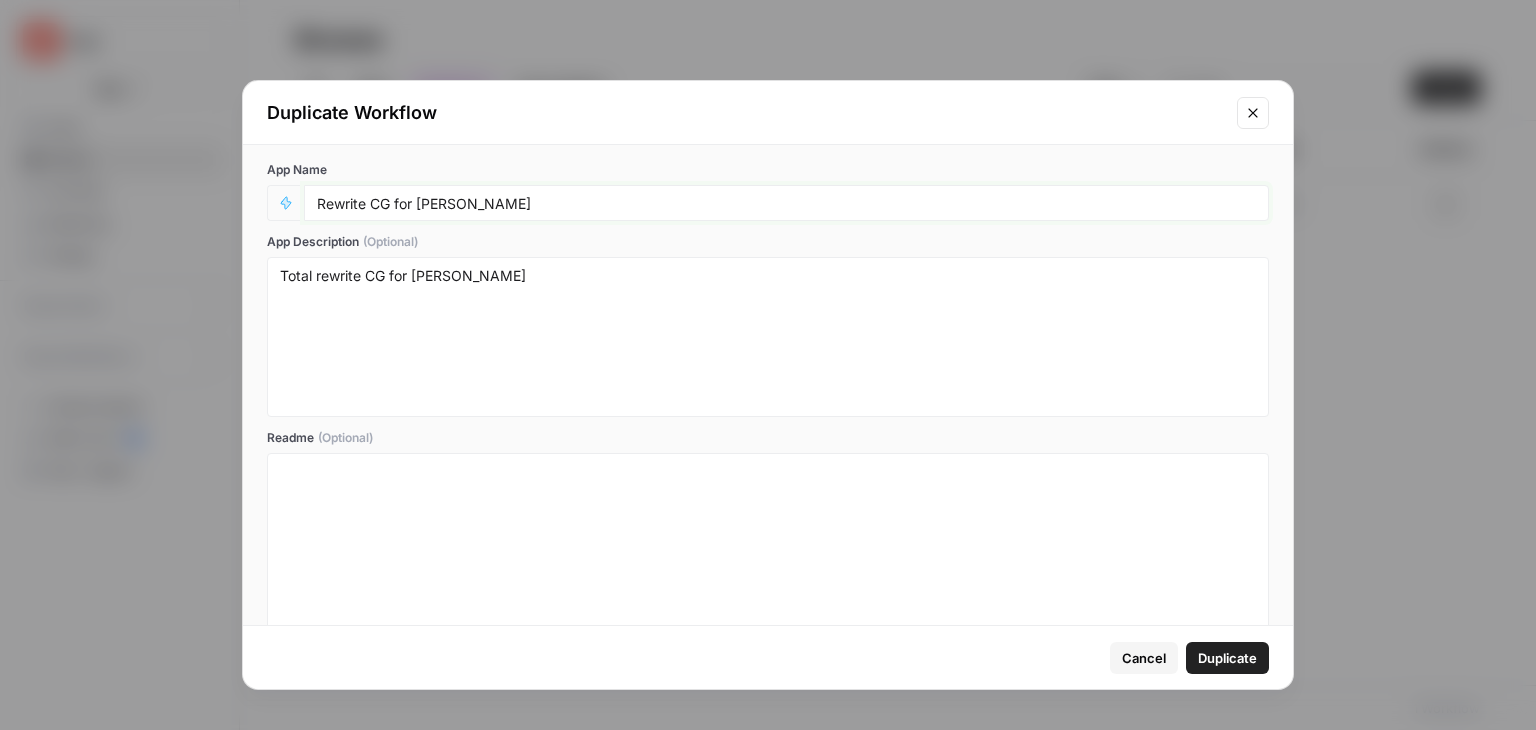 click on "Rewrite CG for [PERSON_NAME]" at bounding box center [786, 203] 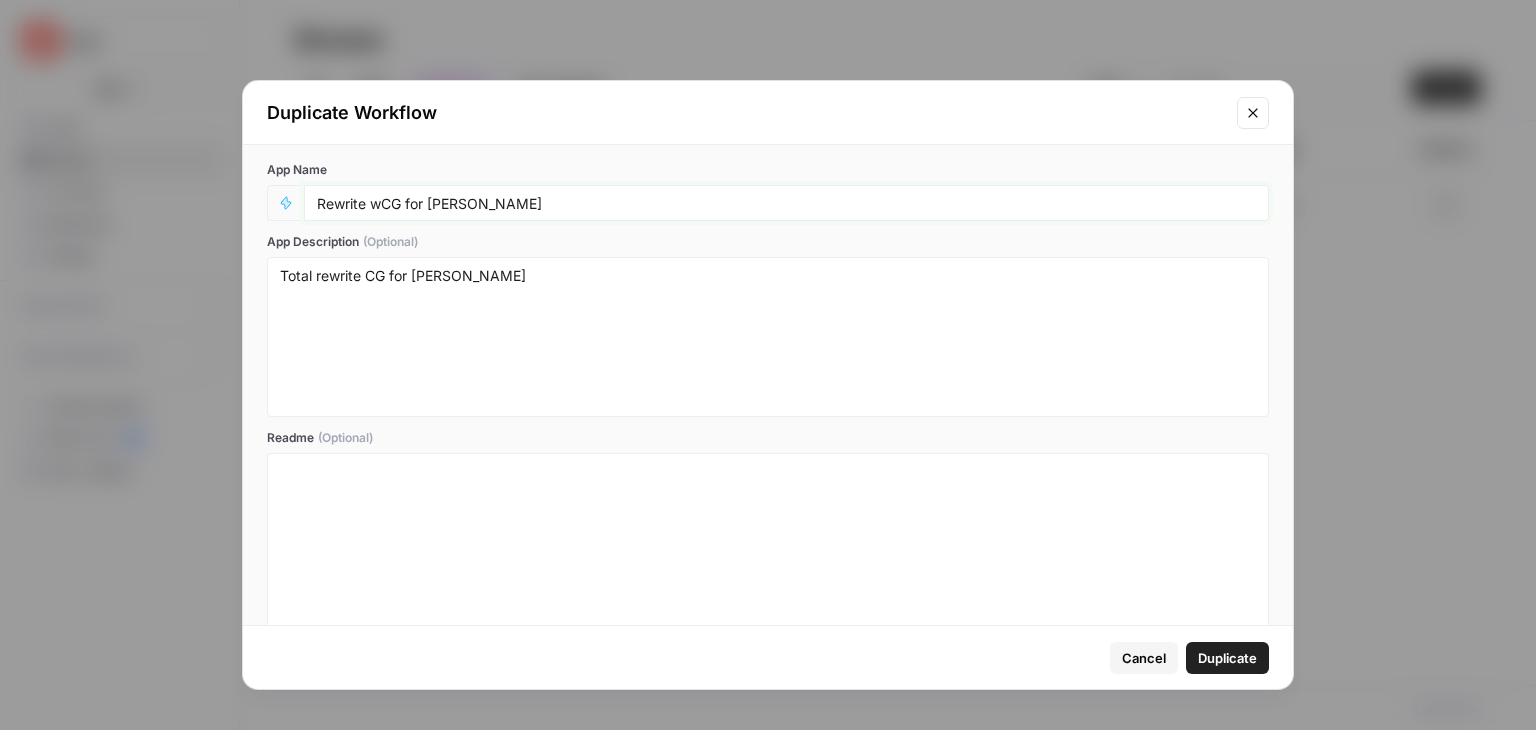 type on "Rewrite CG for [PERSON_NAME]" 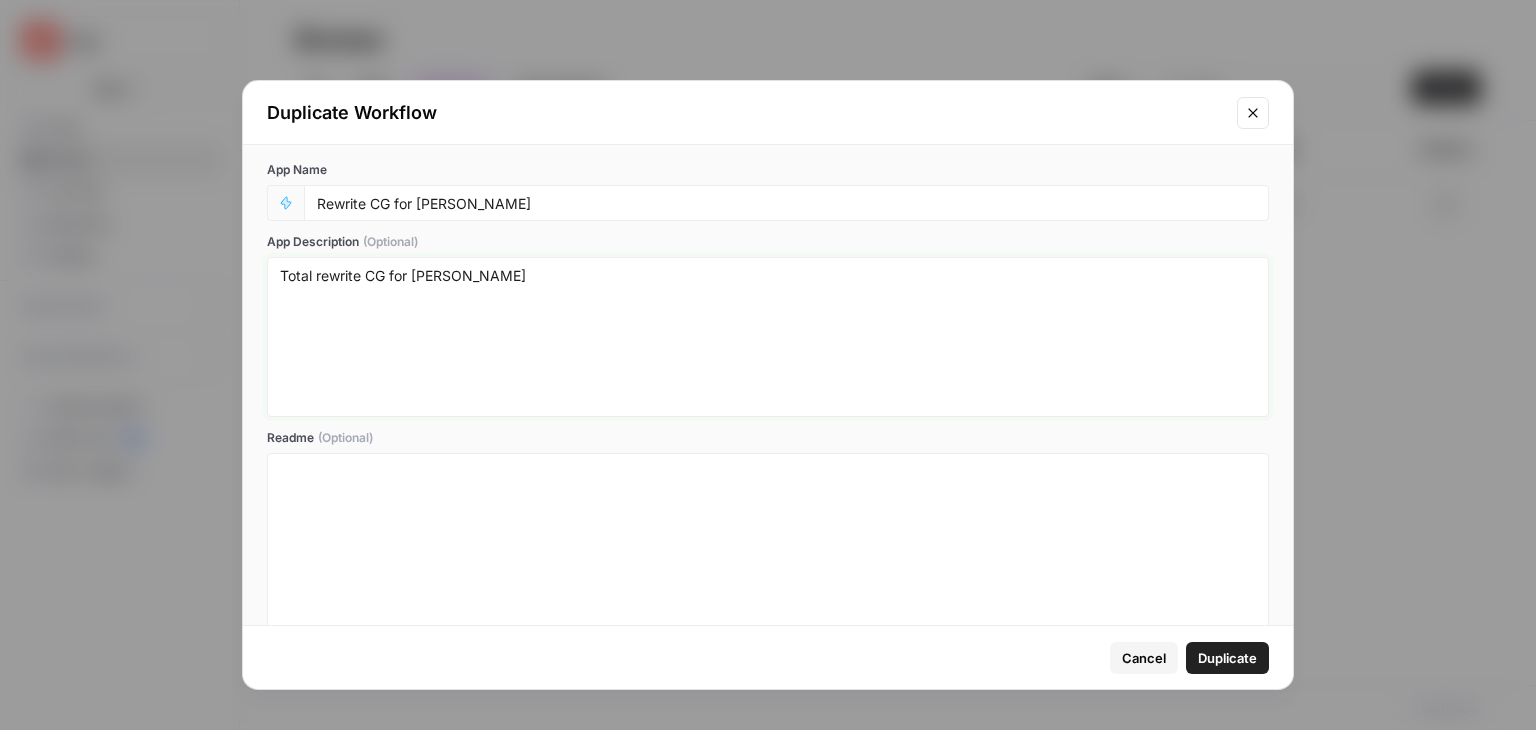 click on "Total rewrite CG for [PERSON_NAME]" at bounding box center (768, 337) 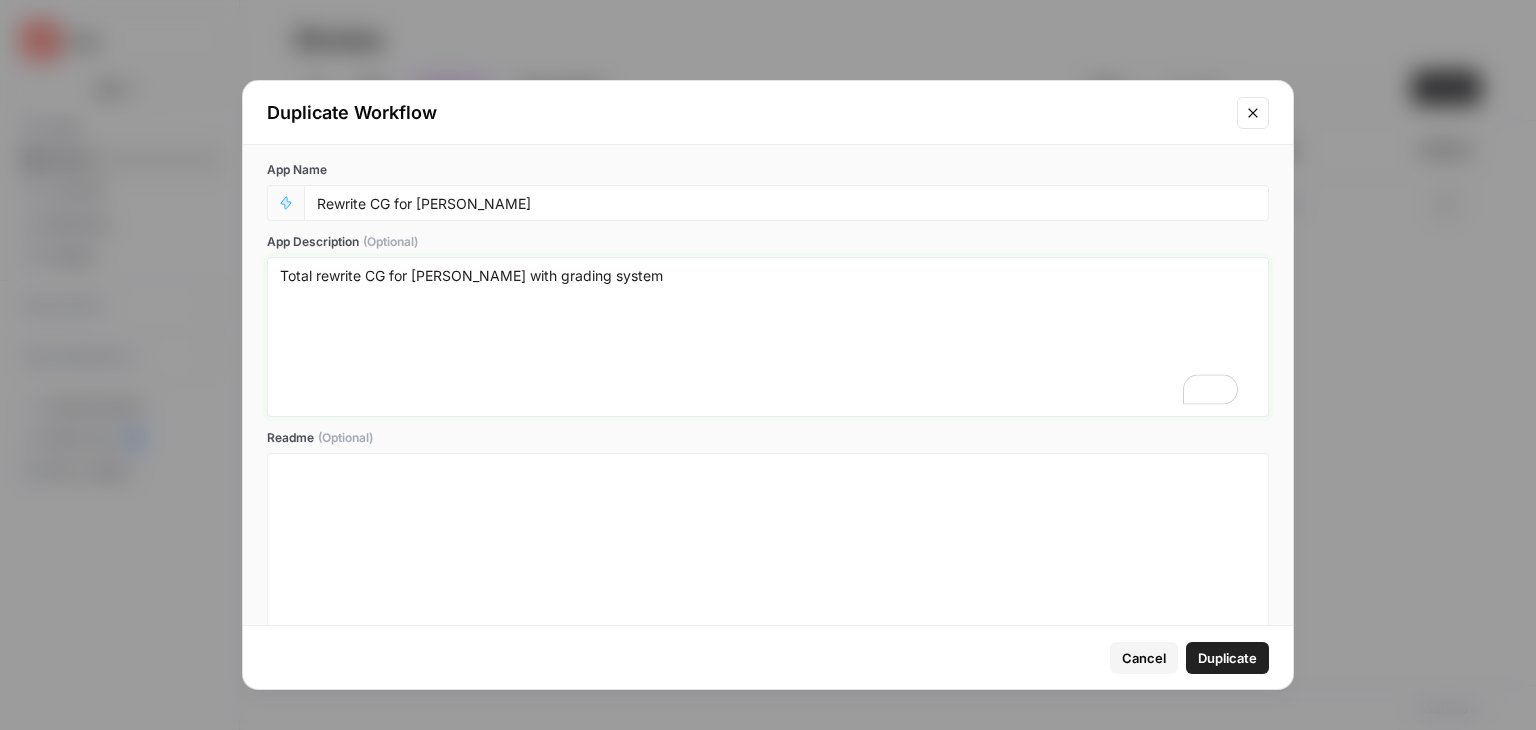 type on "Total rewrite CG for [PERSON_NAME] with grading system" 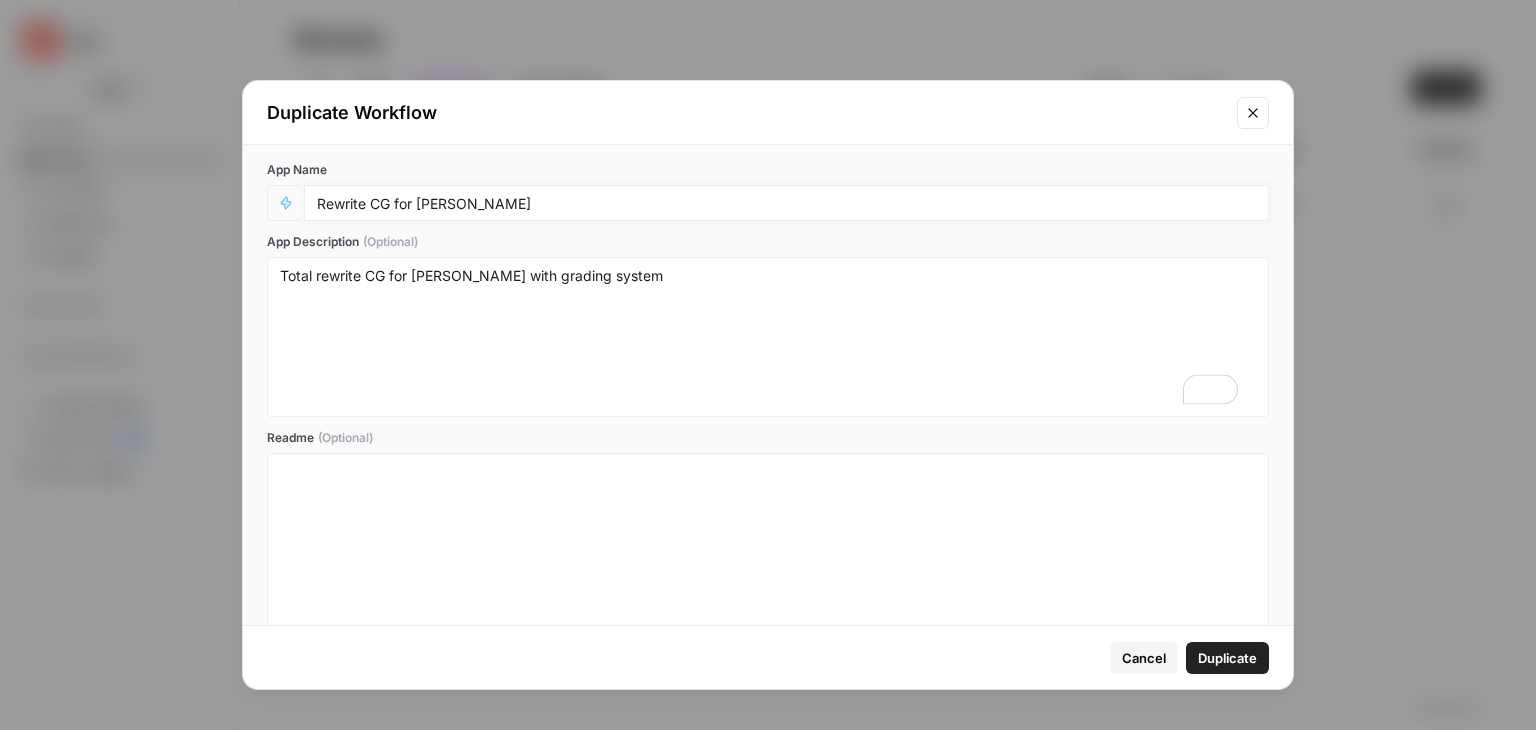 click on "Rewrite CG for [PERSON_NAME]" at bounding box center (786, 203) 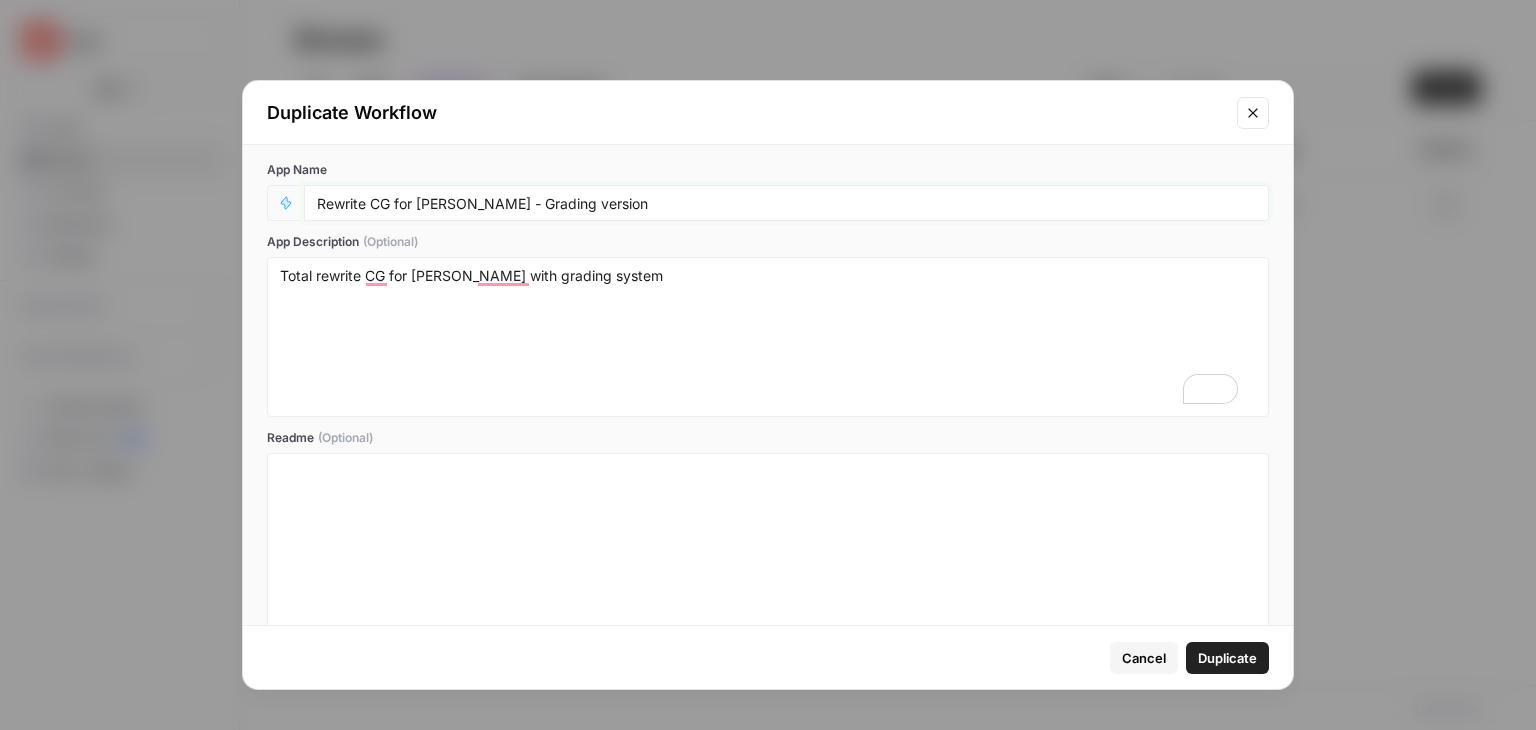 type on "Rewrite CG for [PERSON_NAME] - Grading version" 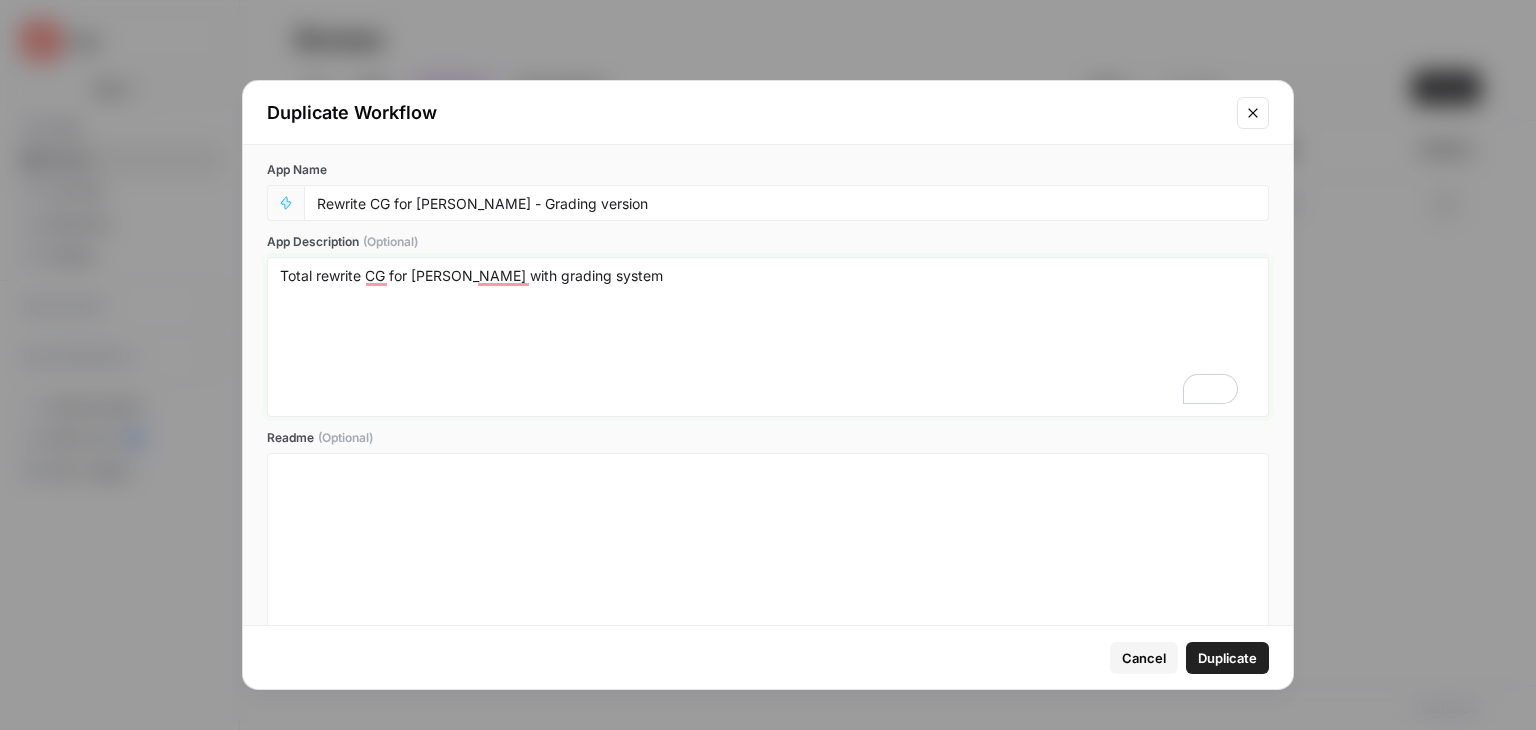 click on "Total rewrite CG for [PERSON_NAME] with grading system" at bounding box center [768, 337] 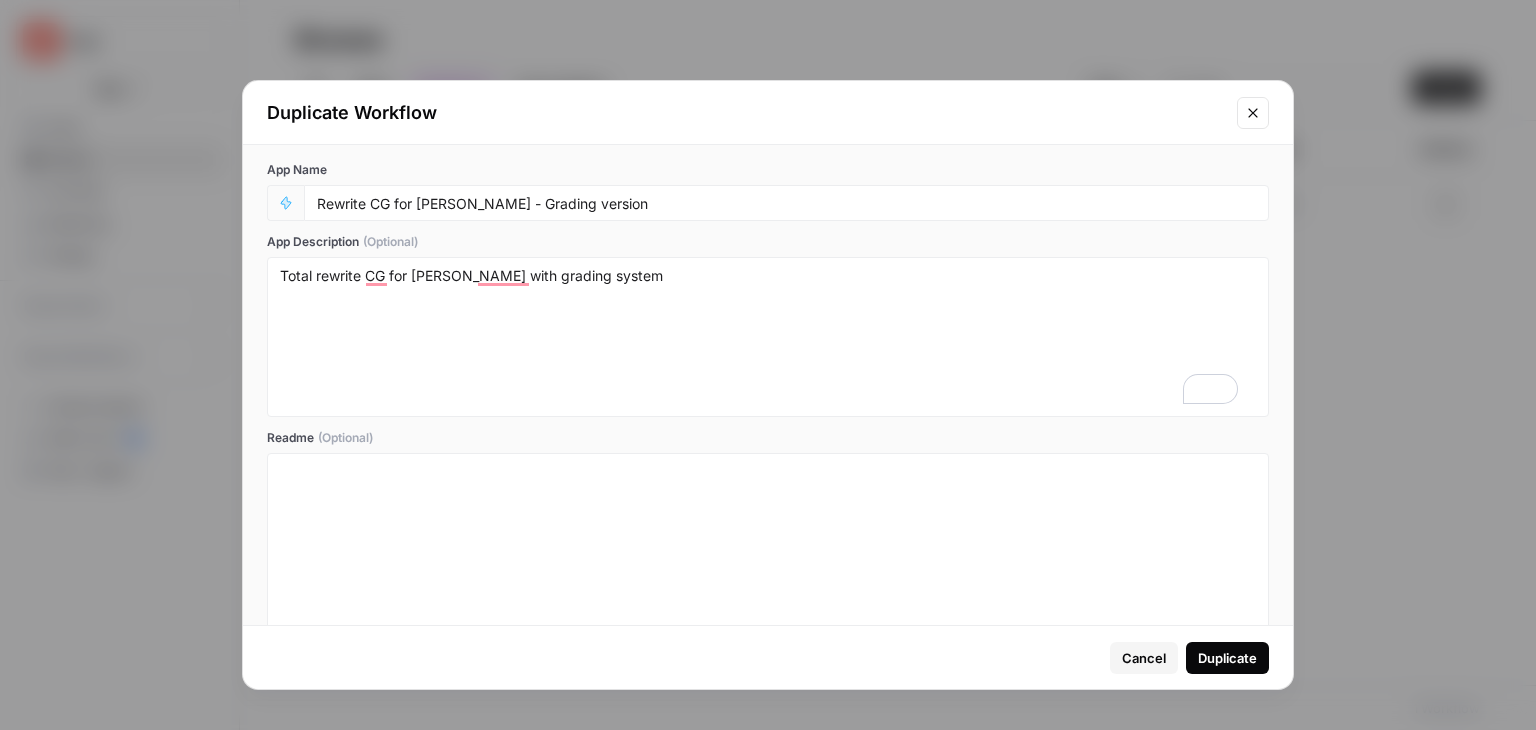 click on "Duplicate" at bounding box center (1227, 658) 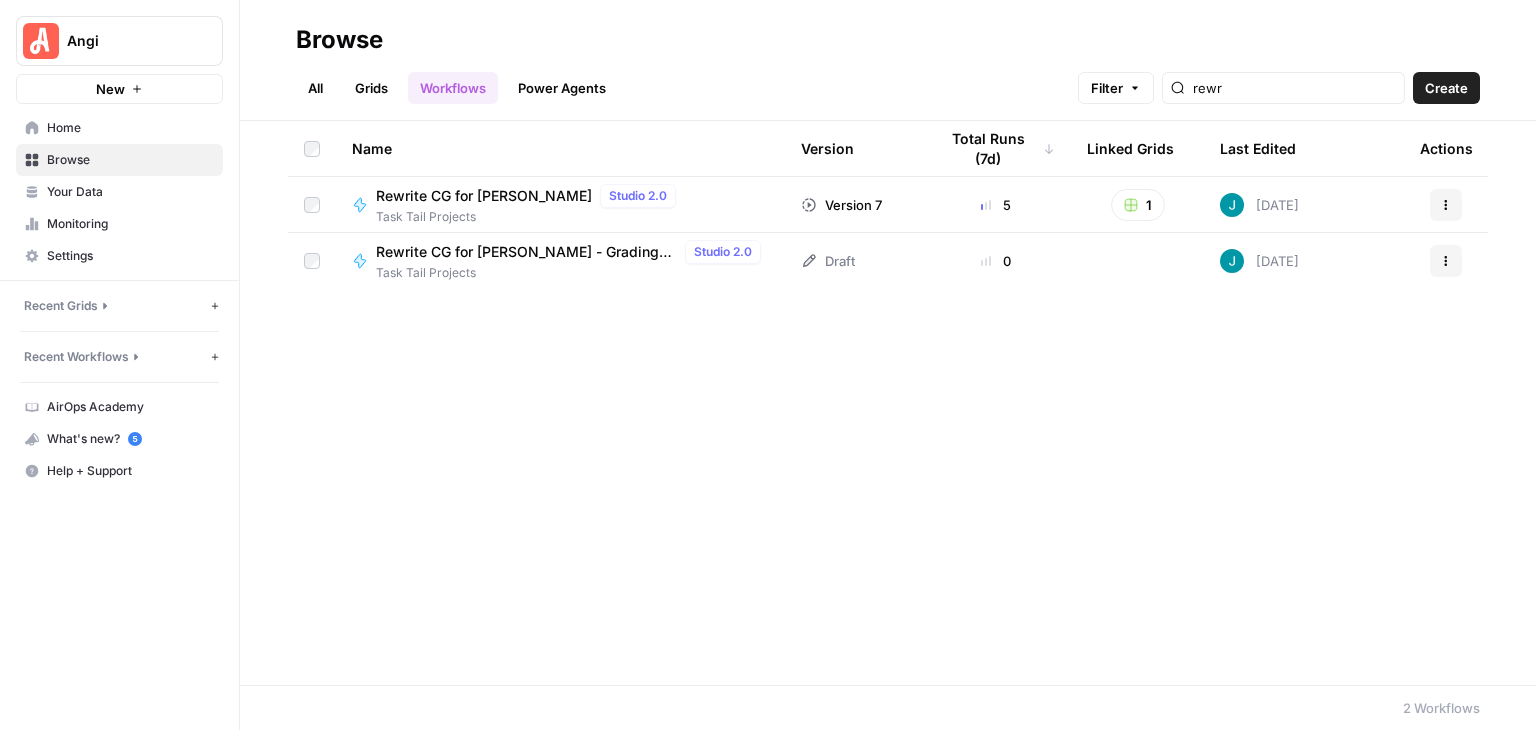 click on "Name Version Total Runs (7d) Linked Grids Last Edited Actions Rewrite CG for [PERSON_NAME] Studio 2.0 Task Tail Projects   Version 7 5 1 [DATE] Actions Rewrite CG for [PERSON_NAME] - Grading version Studio 2.0 Task Tail Projects   Draft 0 [DATE] Actions" at bounding box center (888, 403) 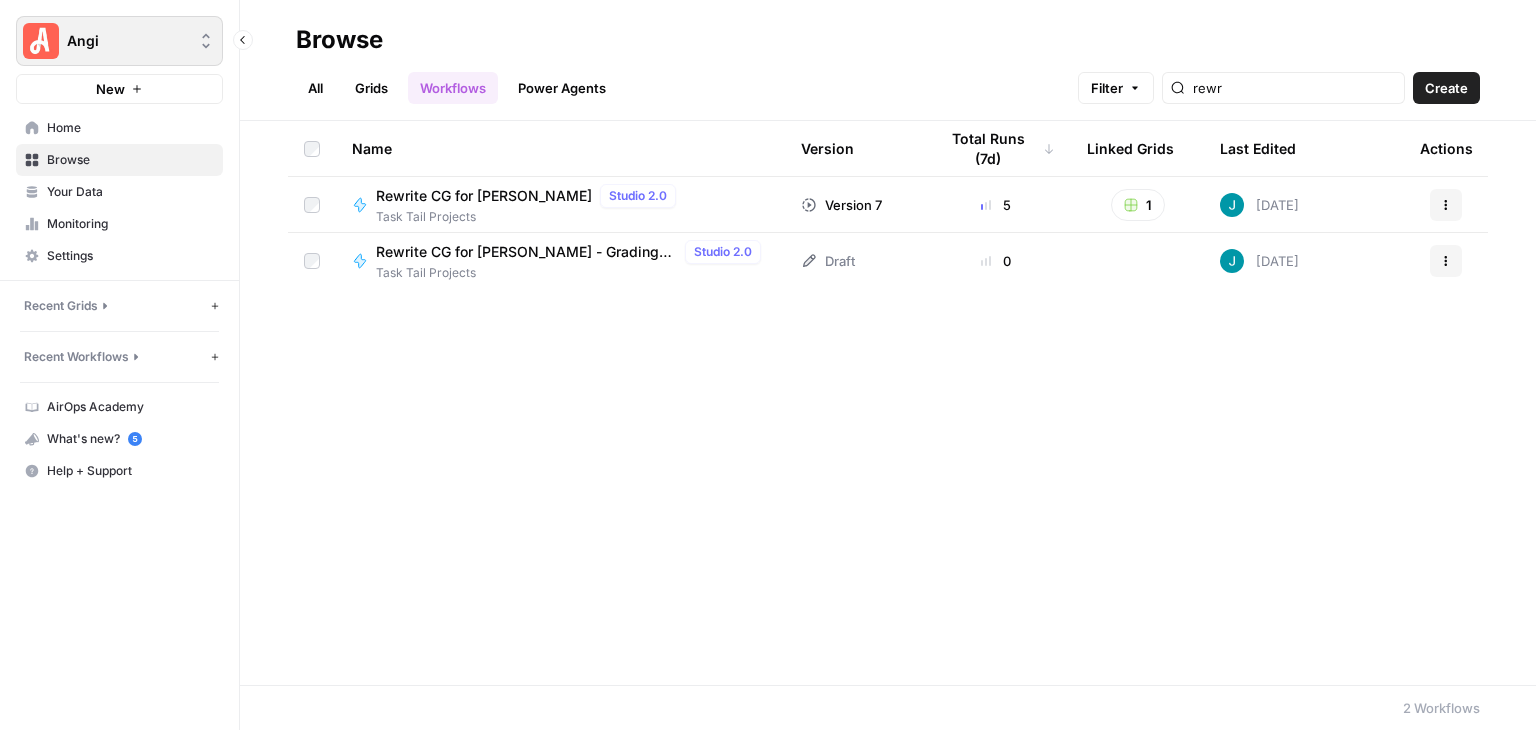 click on "Angi" at bounding box center [127, 41] 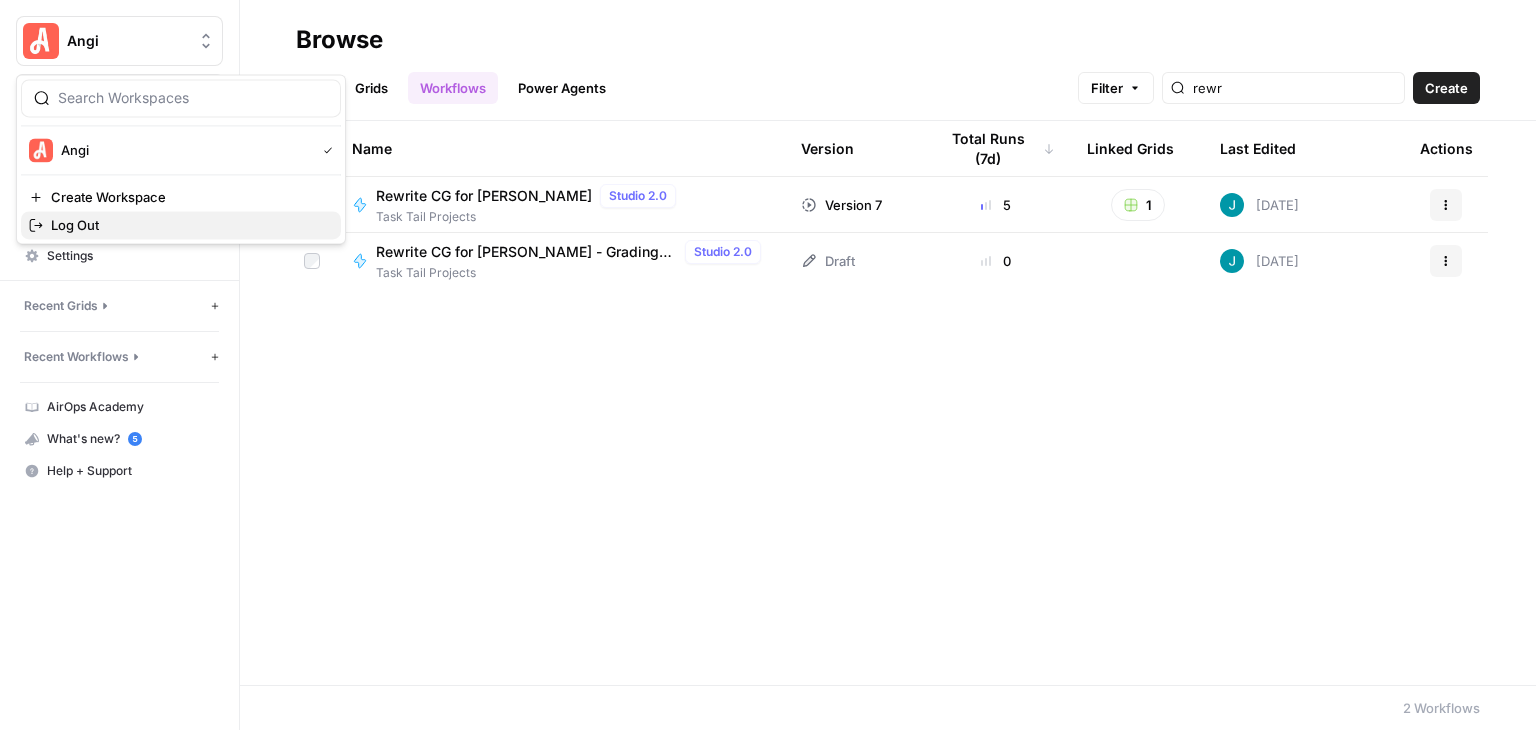 click on "Log Out" at bounding box center (181, 225) 